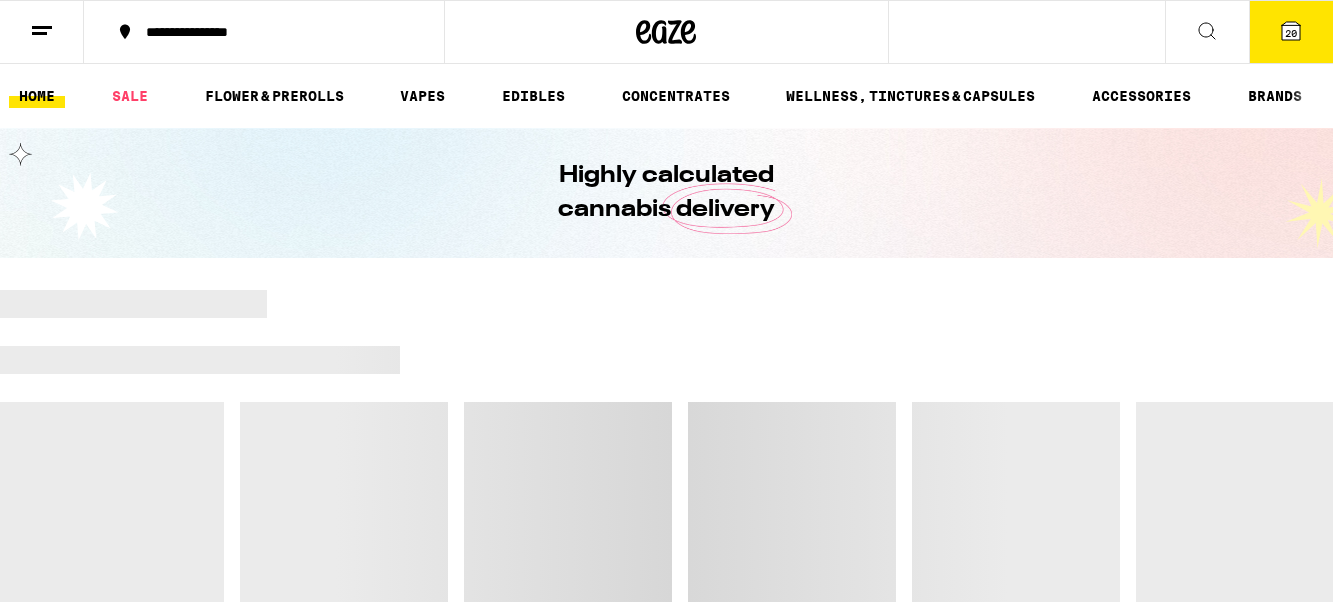 click on "SALE" at bounding box center [130, 96] 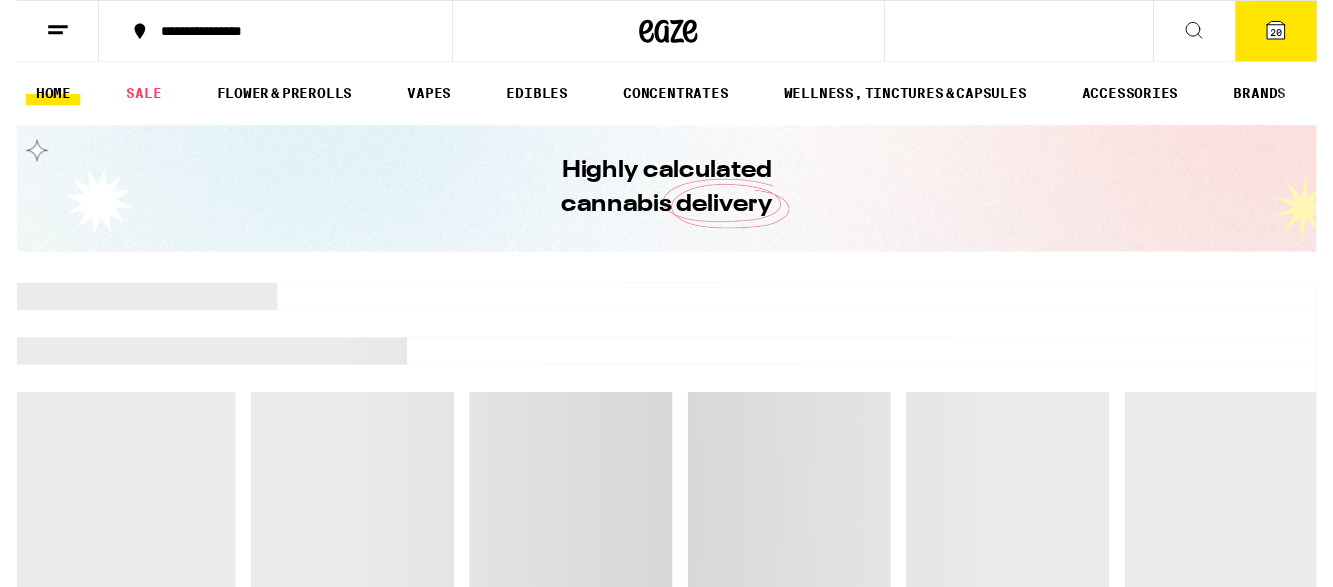 scroll, scrollTop: 0, scrollLeft: 0, axis: both 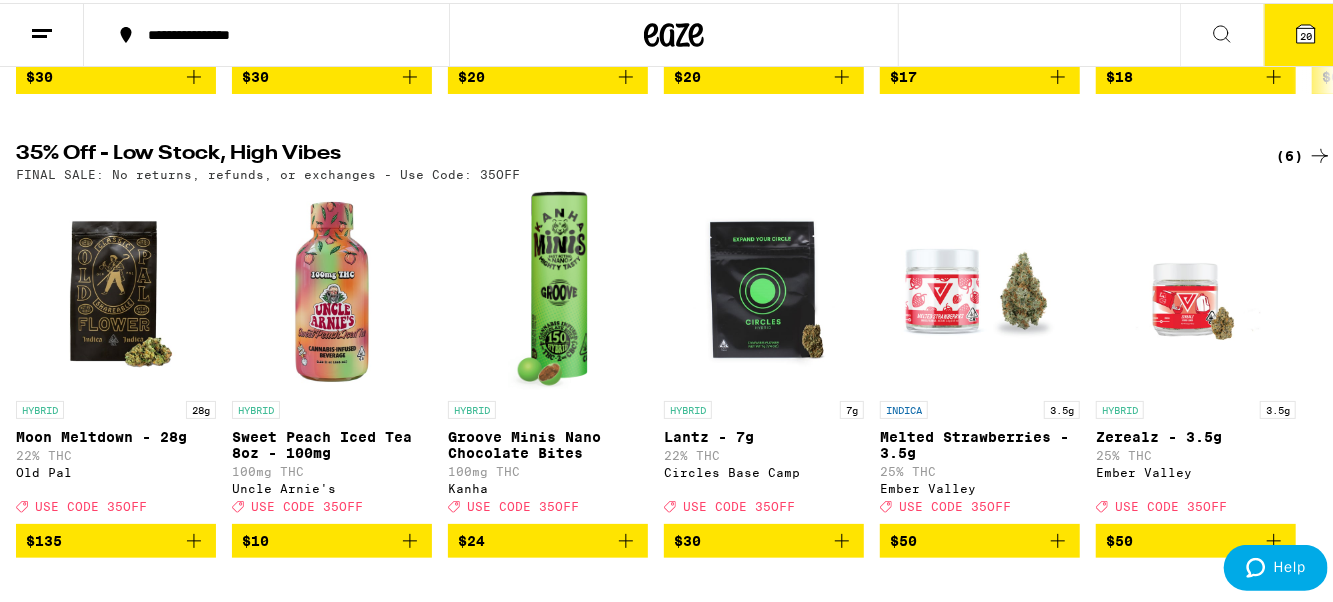 click 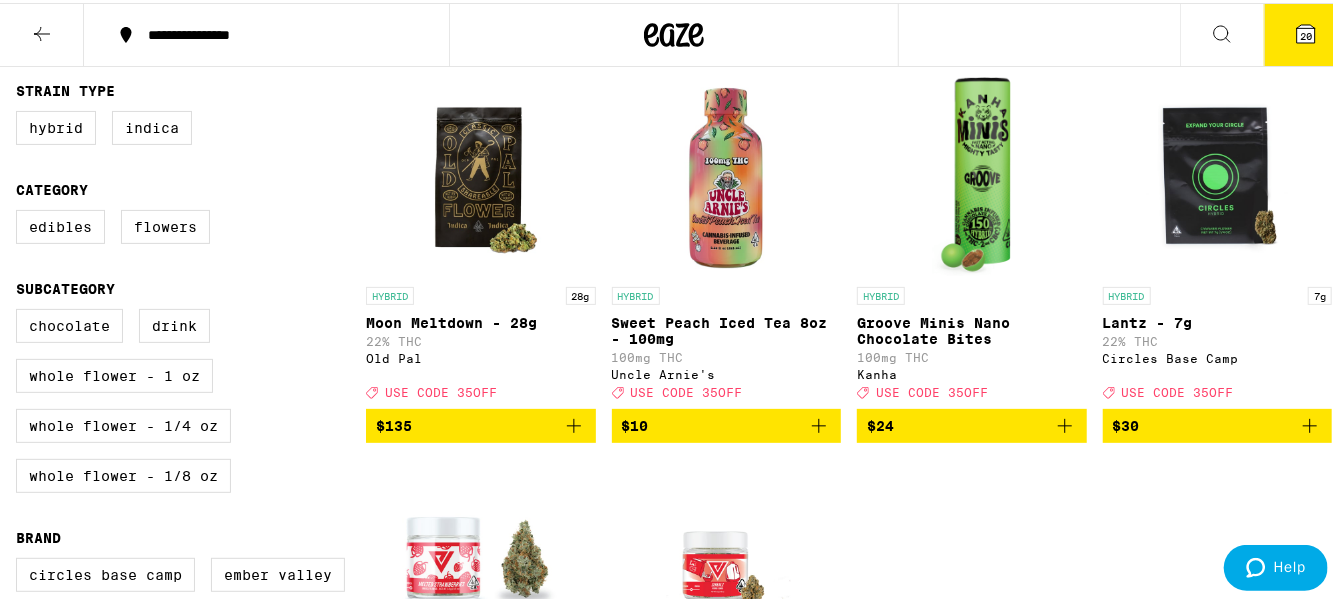 scroll, scrollTop: 0, scrollLeft: 0, axis: both 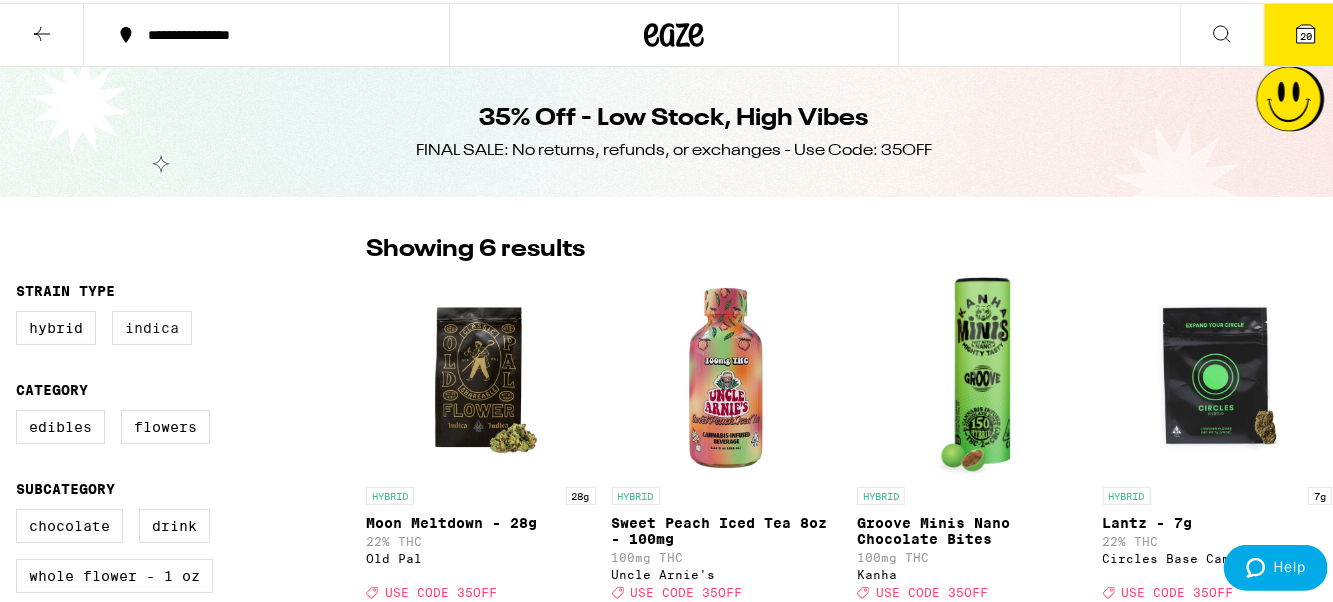 click on "Indica" at bounding box center (152, 325) 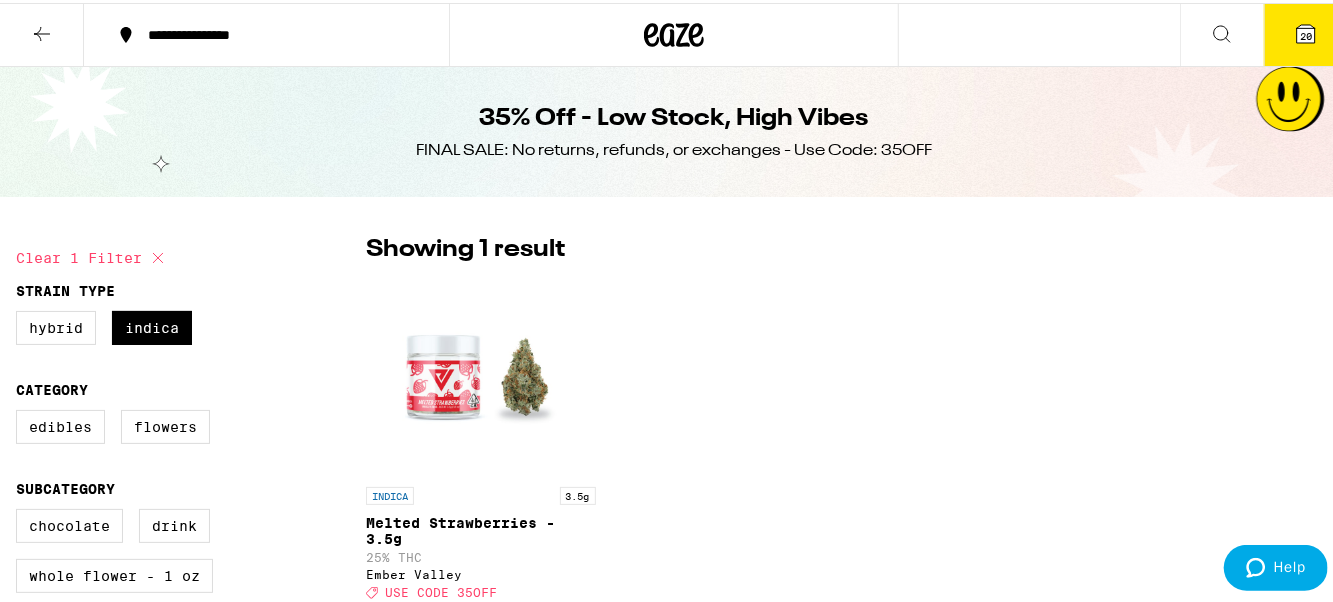 click on "Clear 1 filter" at bounding box center (93, 255) 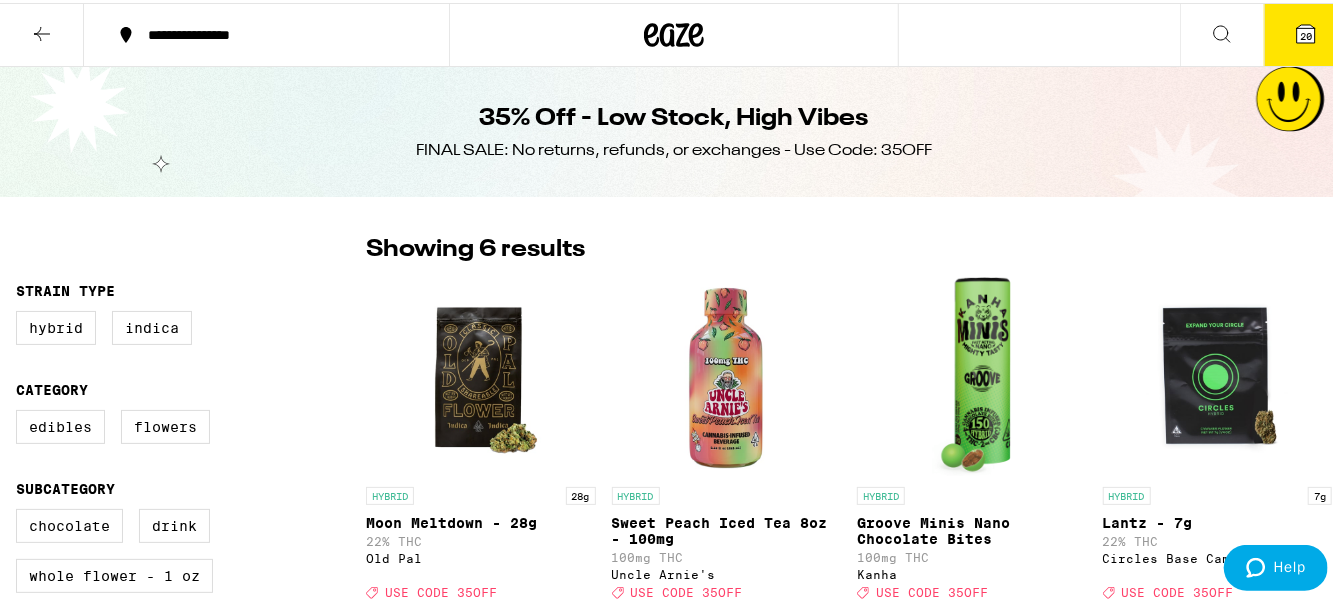 click 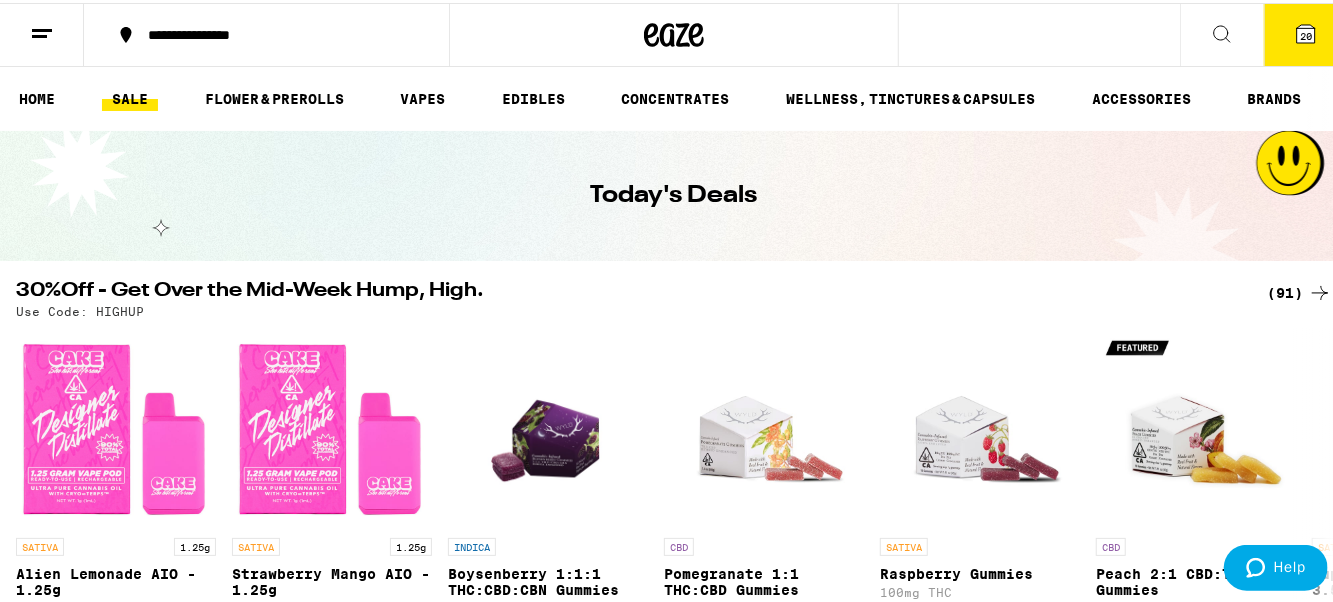 click 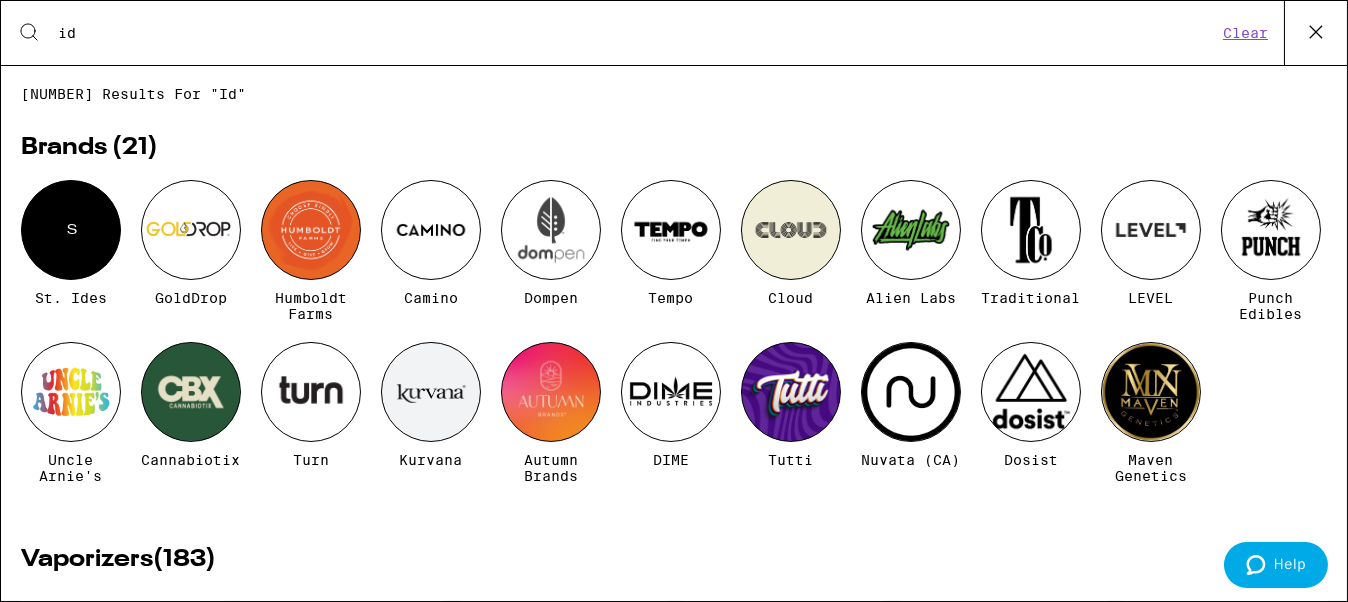 type on "id" 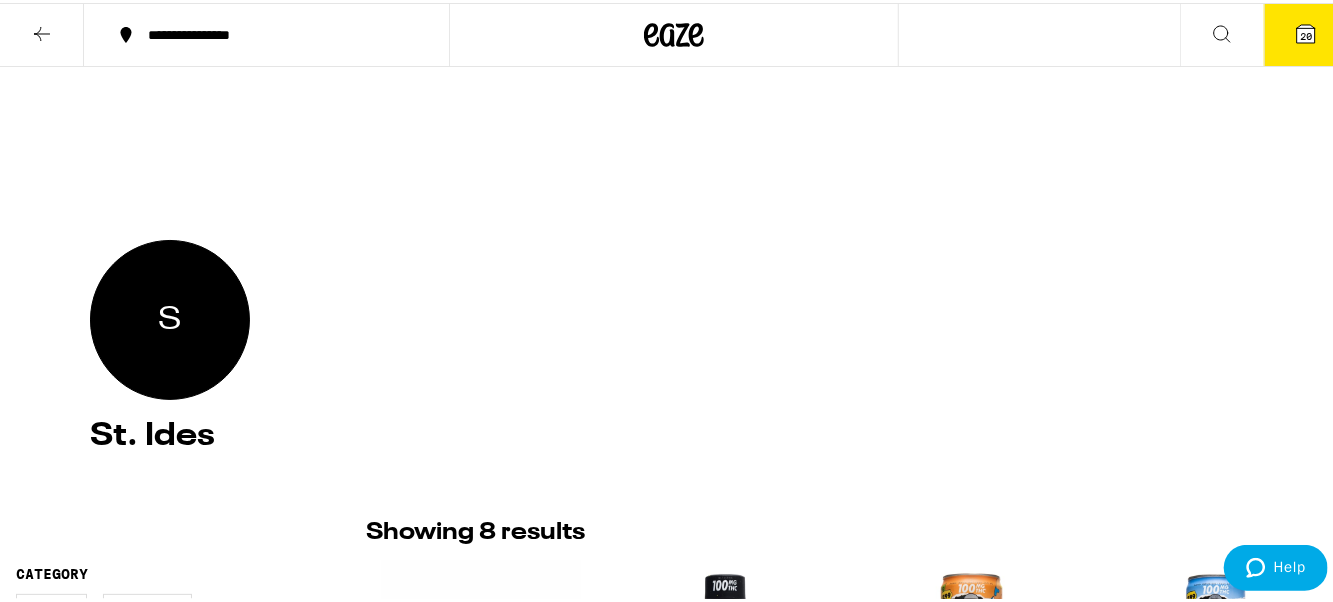 scroll, scrollTop: 0, scrollLeft: 0, axis: both 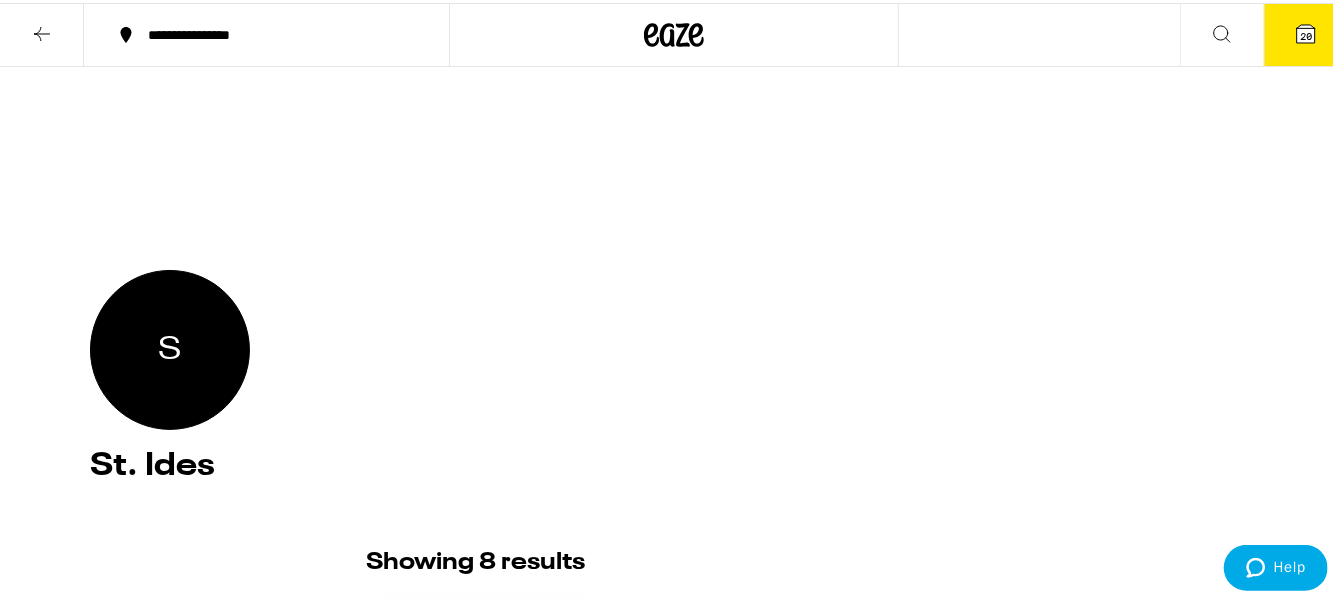 click 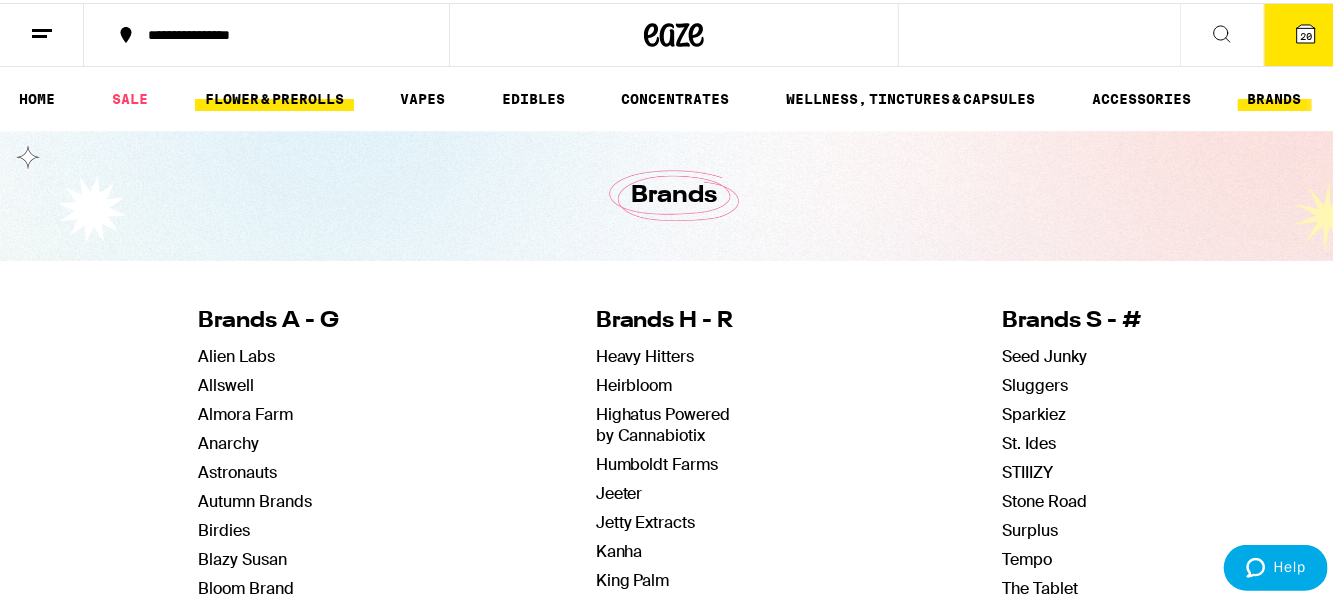 click on "FLOWER & PREROLLS" at bounding box center [274, 96] 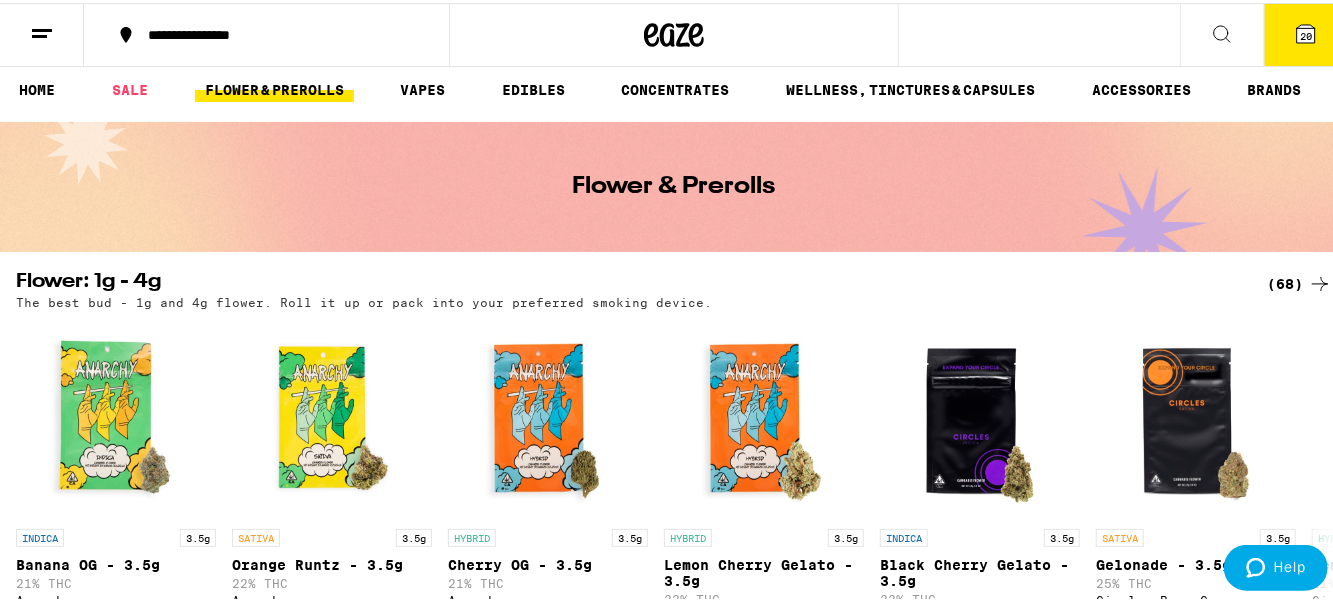 scroll, scrollTop: 0, scrollLeft: 0, axis: both 